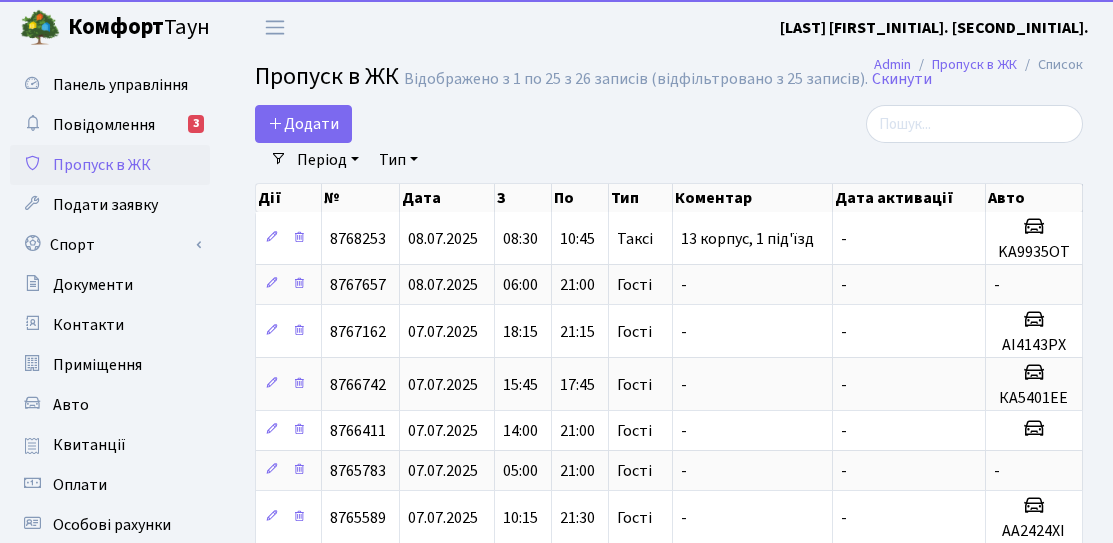 scroll, scrollTop: 0, scrollLeft: 0, axis: both 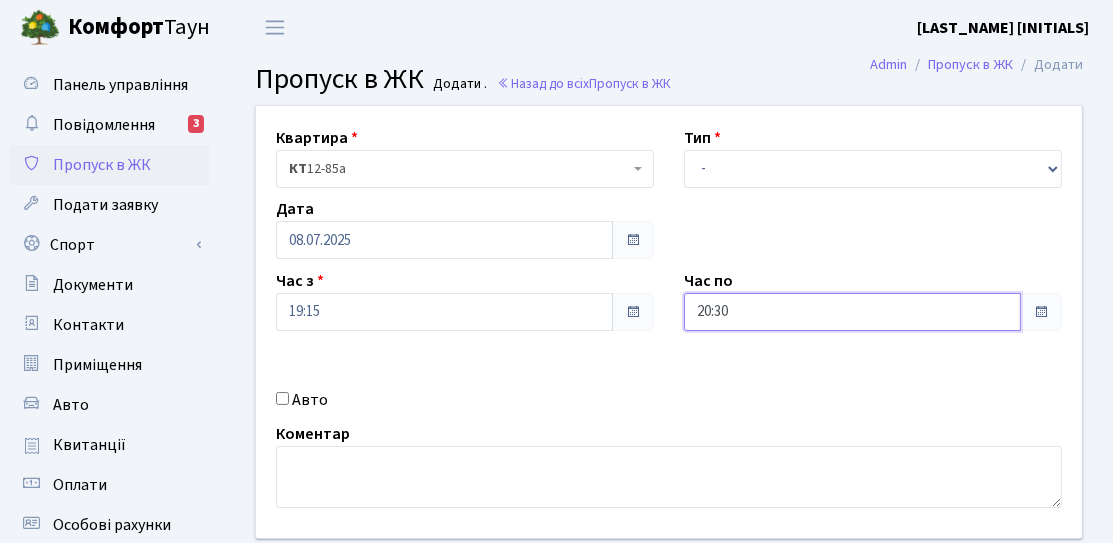 click on "20:30" at bounding box center (444, 240) 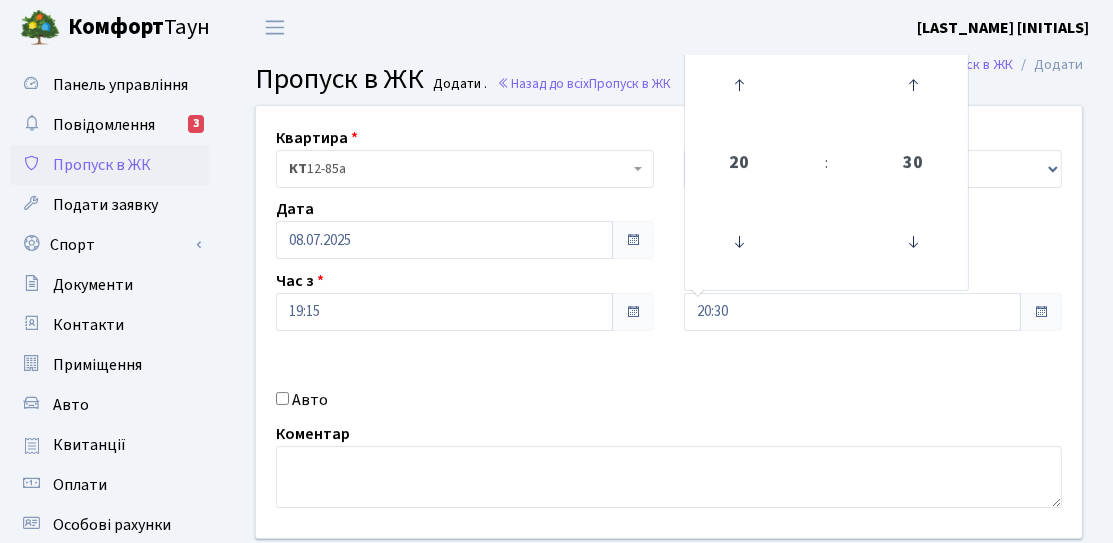 click on "Дата
[DATE]" at bounding box center (465, 228) 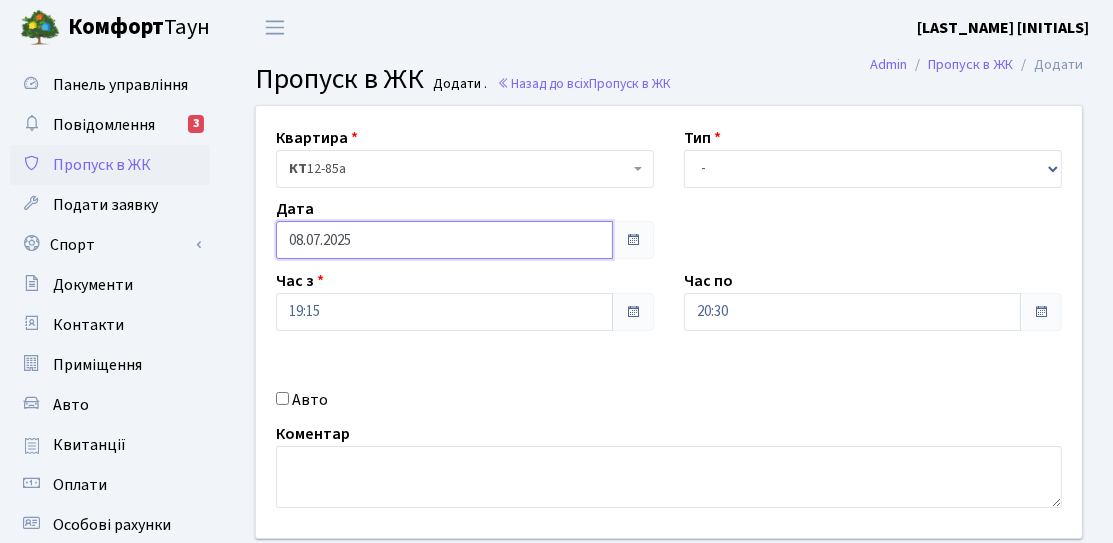 click on "08.07.2025" at bounding box center (444, 240) 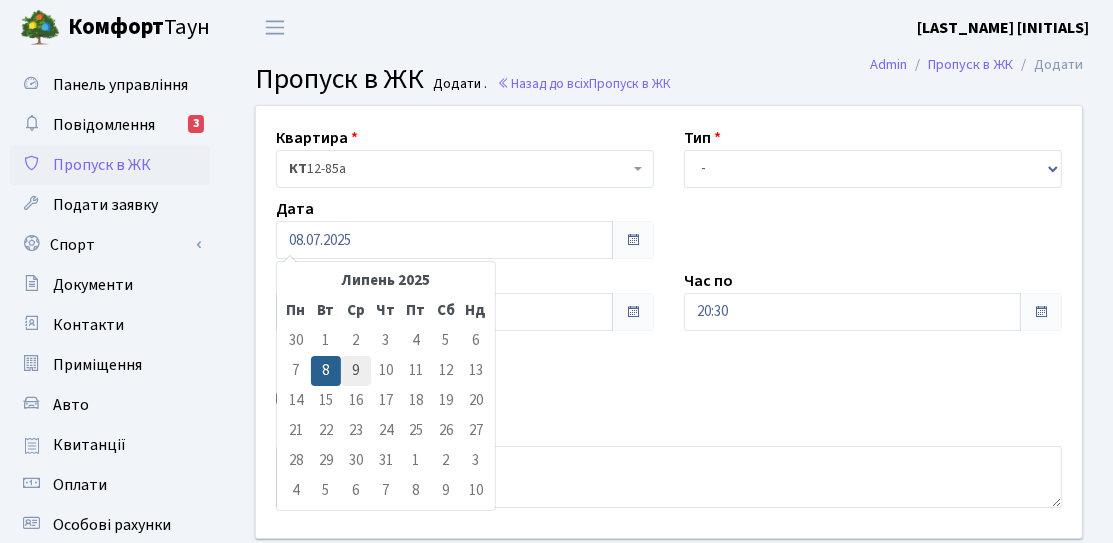 click on "9" at bounding box center (356, 341) 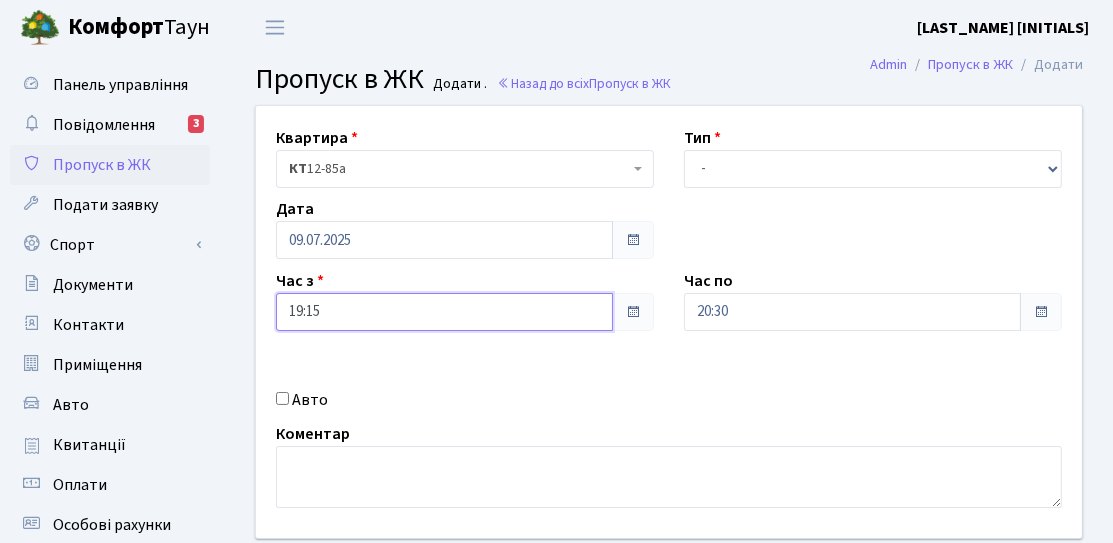 click on "19:15" at bounding box center [444, 312] 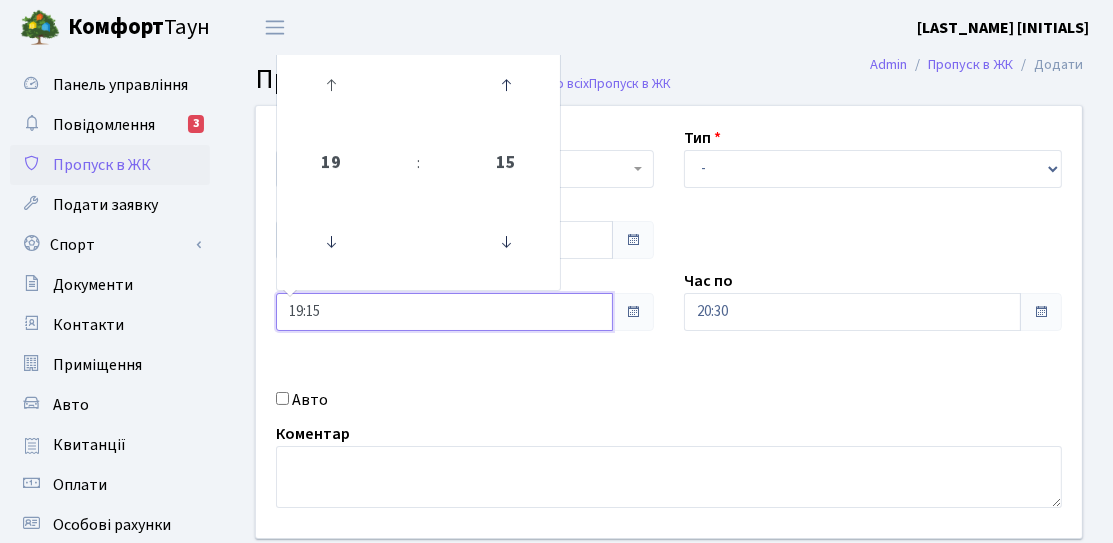 click at bounding box center (331, 85) 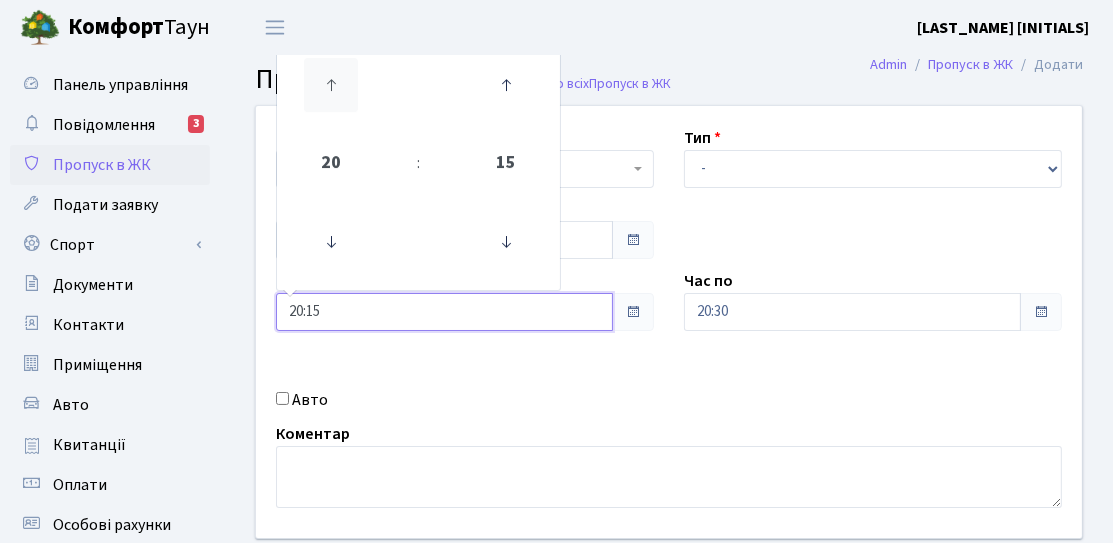 click at bounding box center (331, 85) 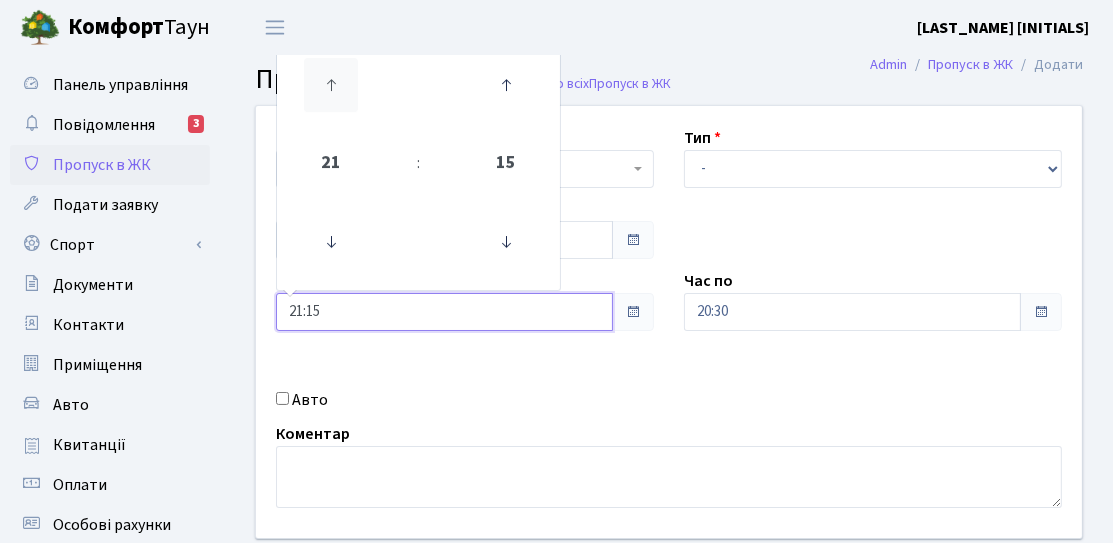 click at bounding box center [331, 85] 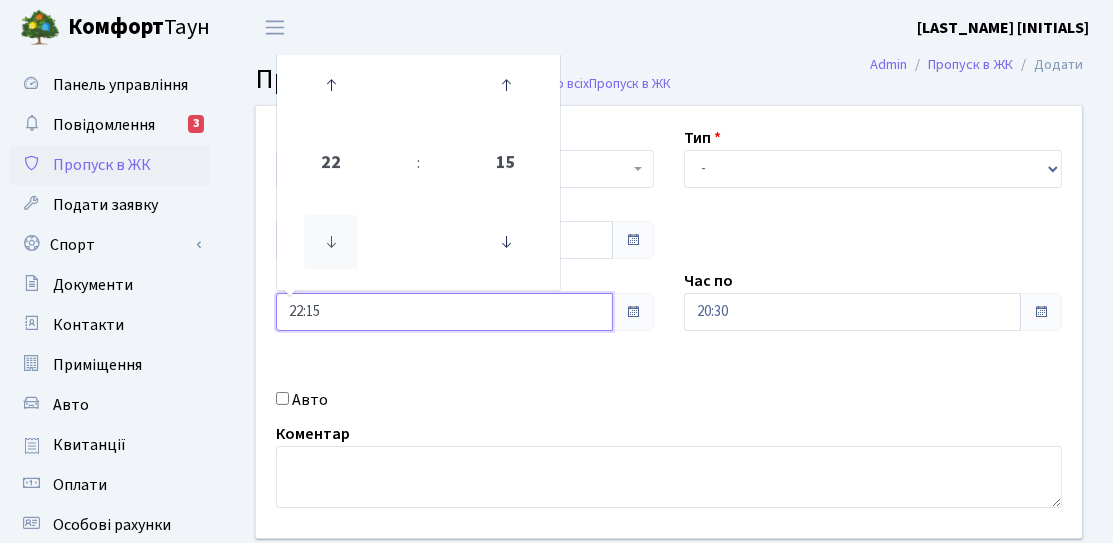 click at bounding box center (331, 242) 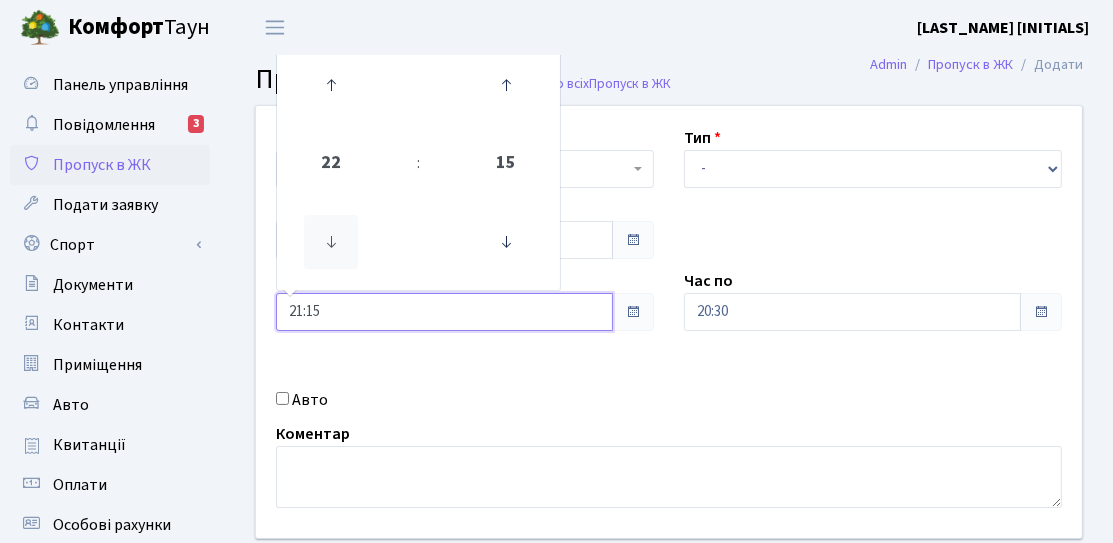 click at bounding box center (331, 242) 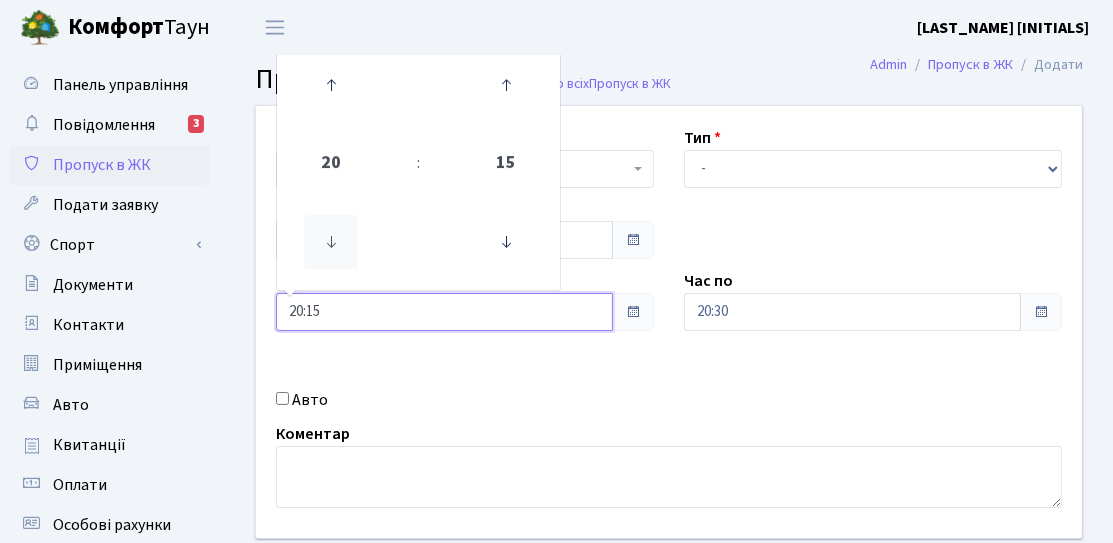 click at bounding box center (331, 242) 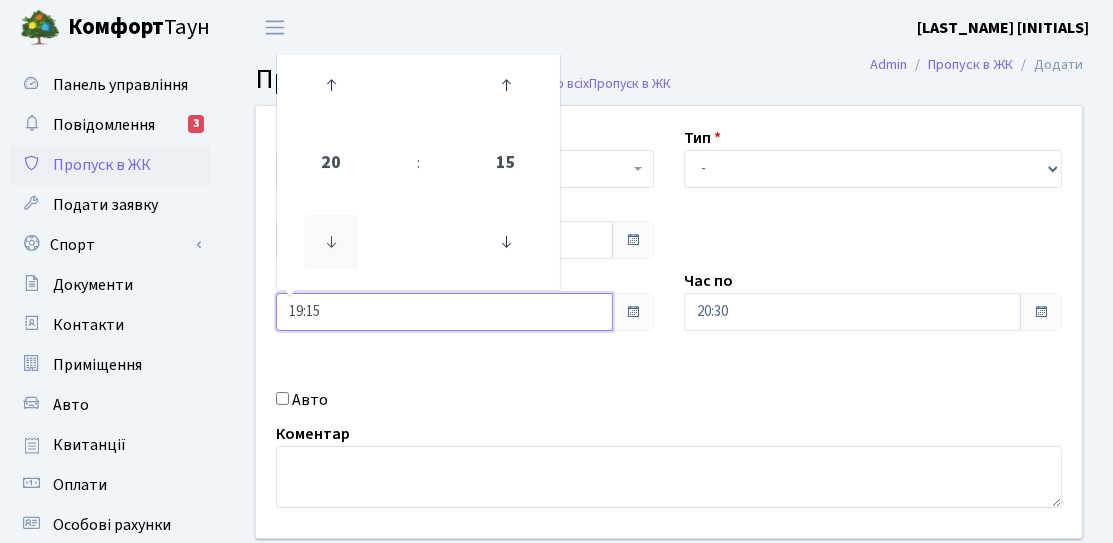 click at bounding box center [331, 242] 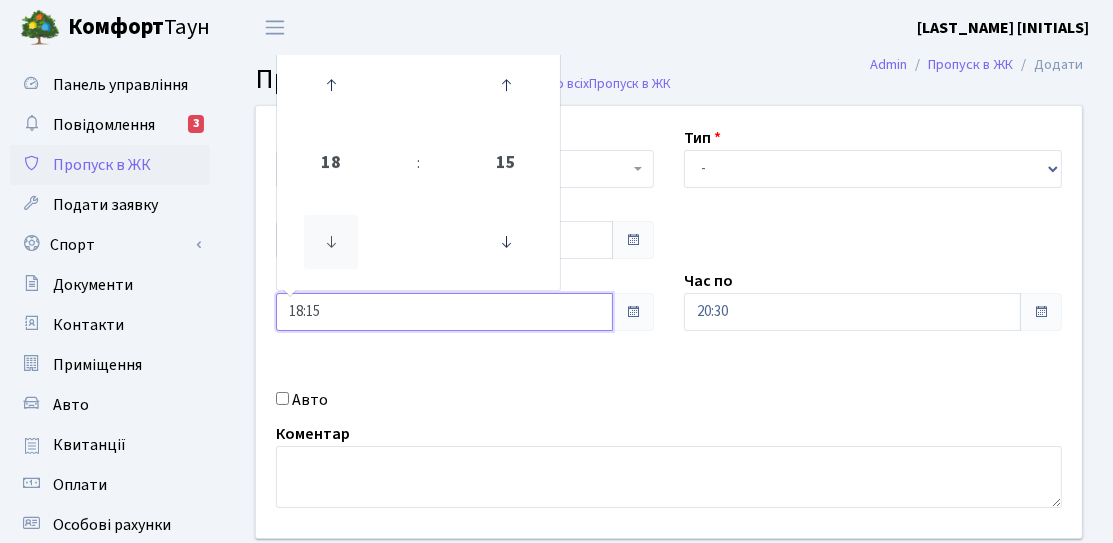 click at bounding box center (331, 242) 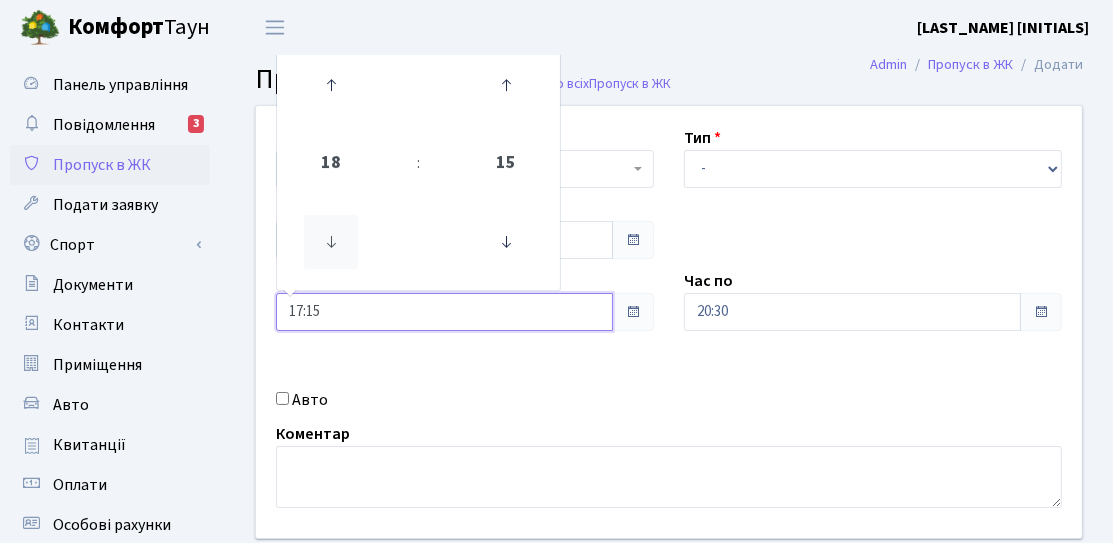 click at bounding box center [331, 242] 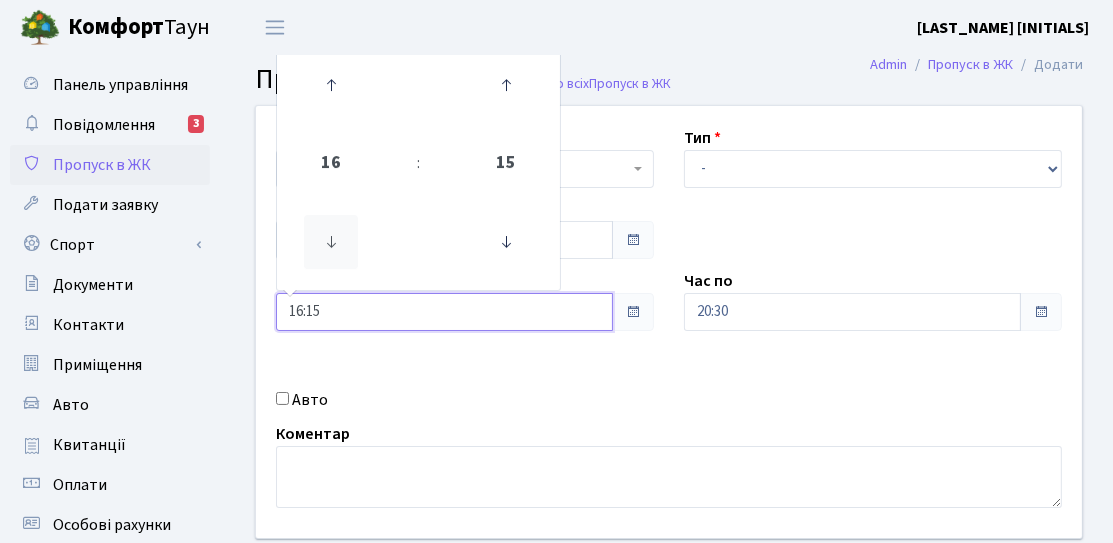 click at bounding box center [331, 242] 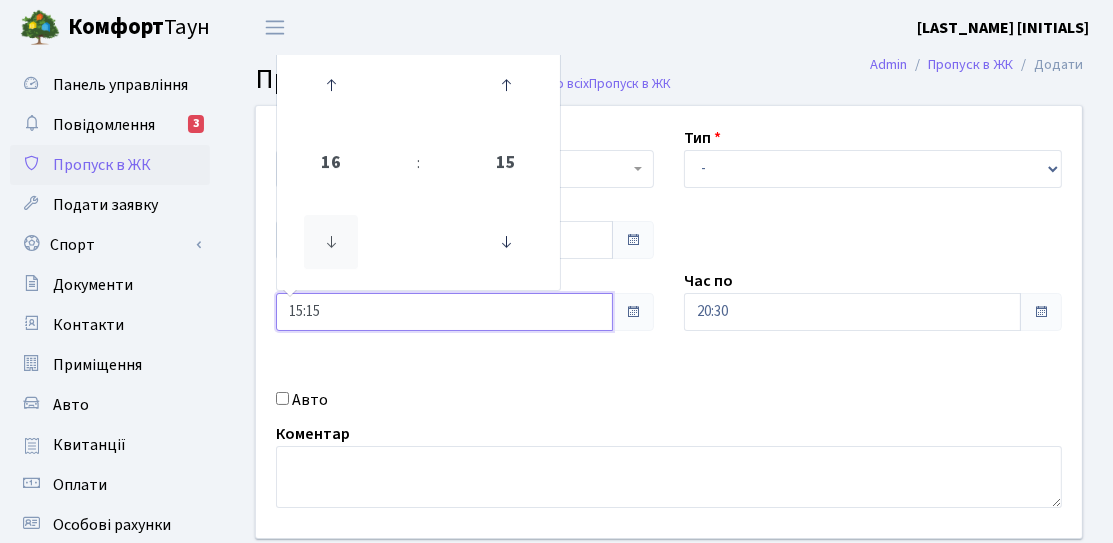 click at bounding box center (331, 242) 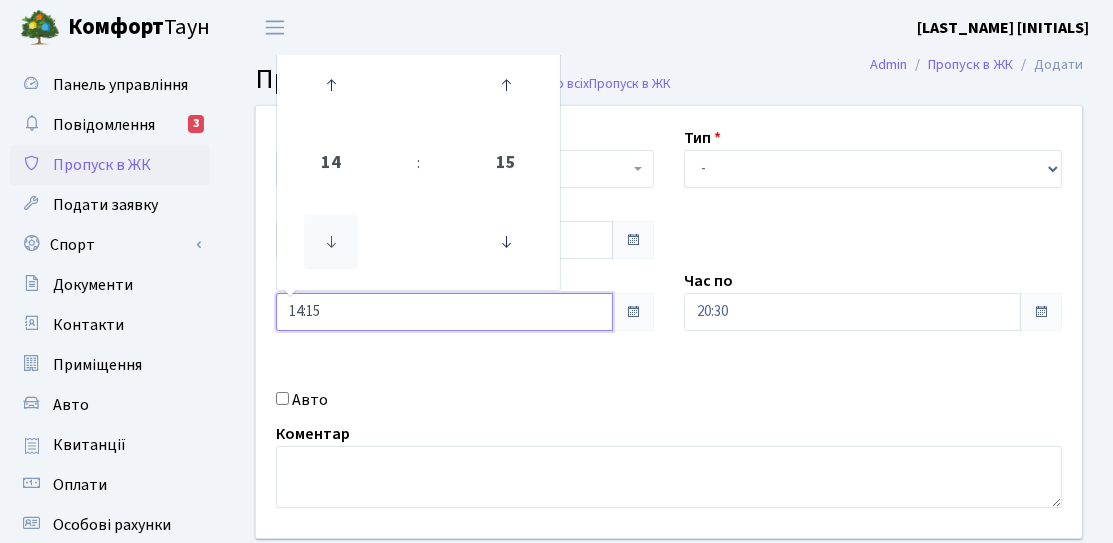 click at bounding box center [331, 242] 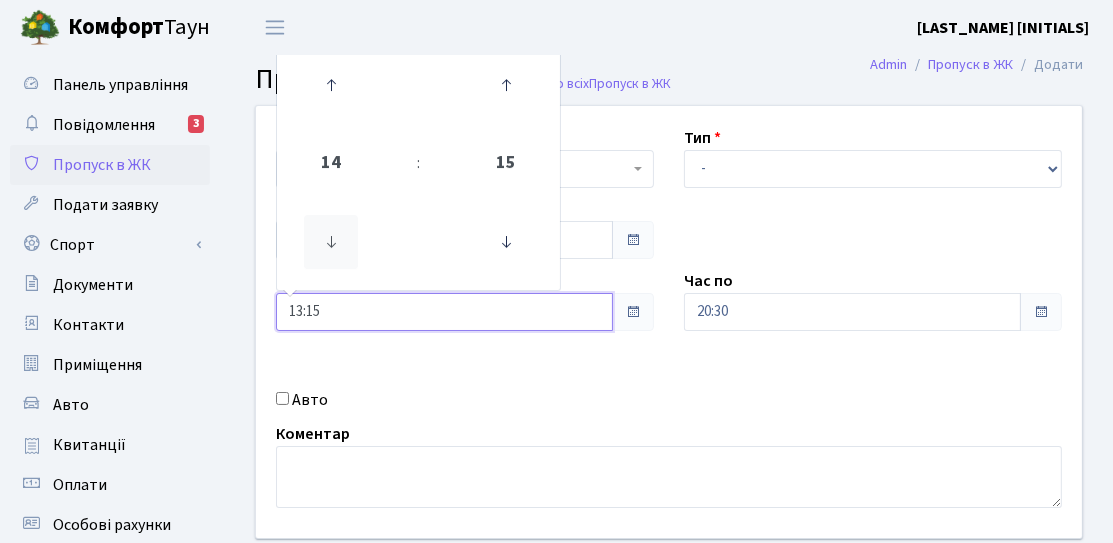 click at bounding box center (331, 242) 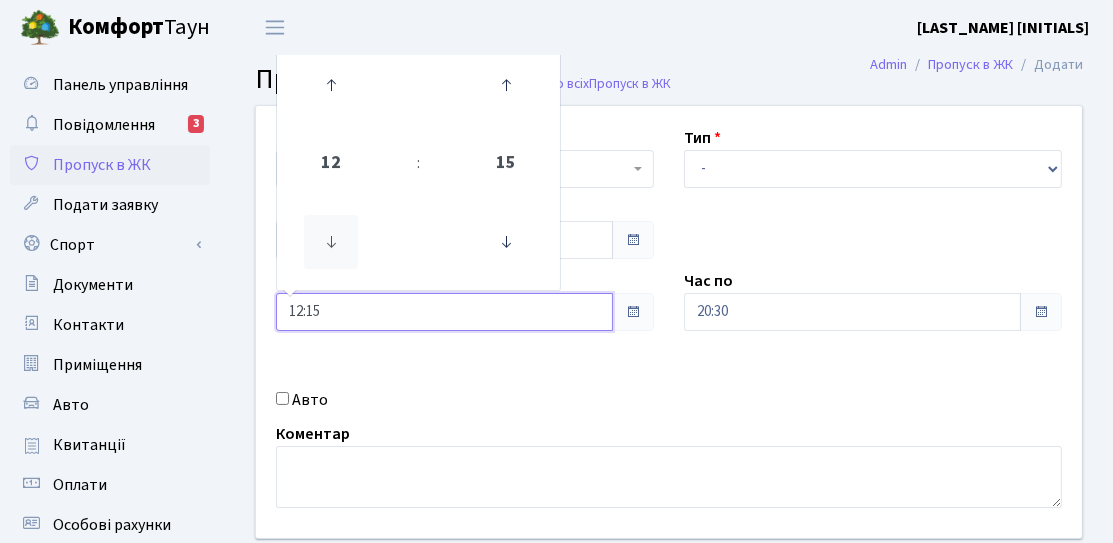 click at bounding box center [331, 242] 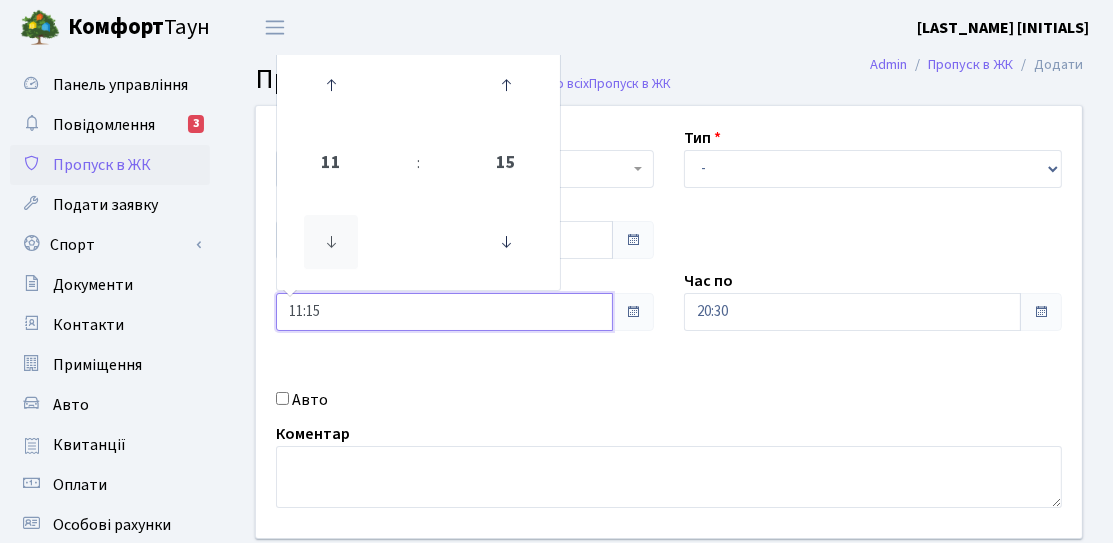 click at bounding box center [331, 242] 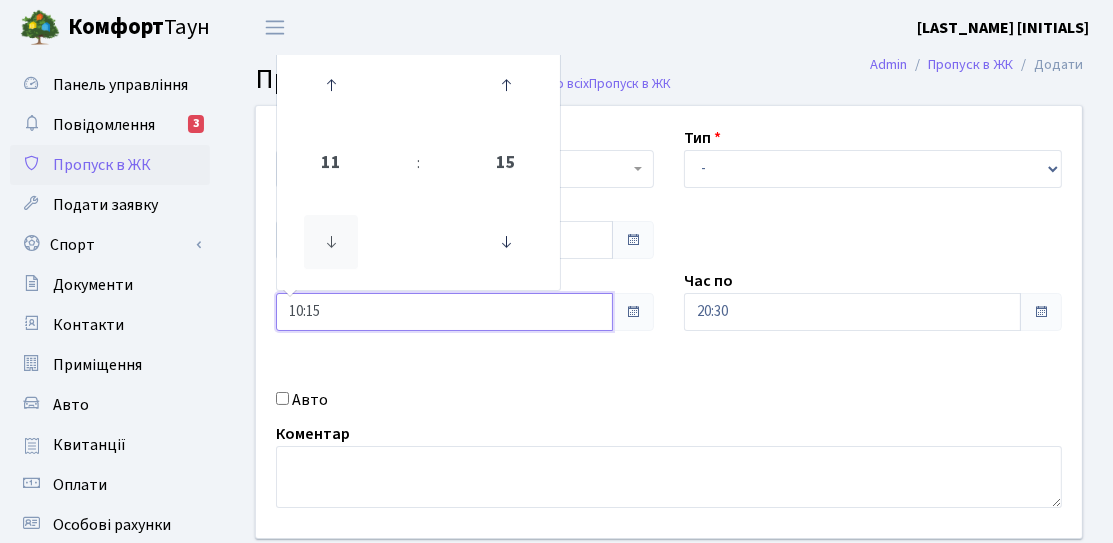 click at bounding box center [331, 242] 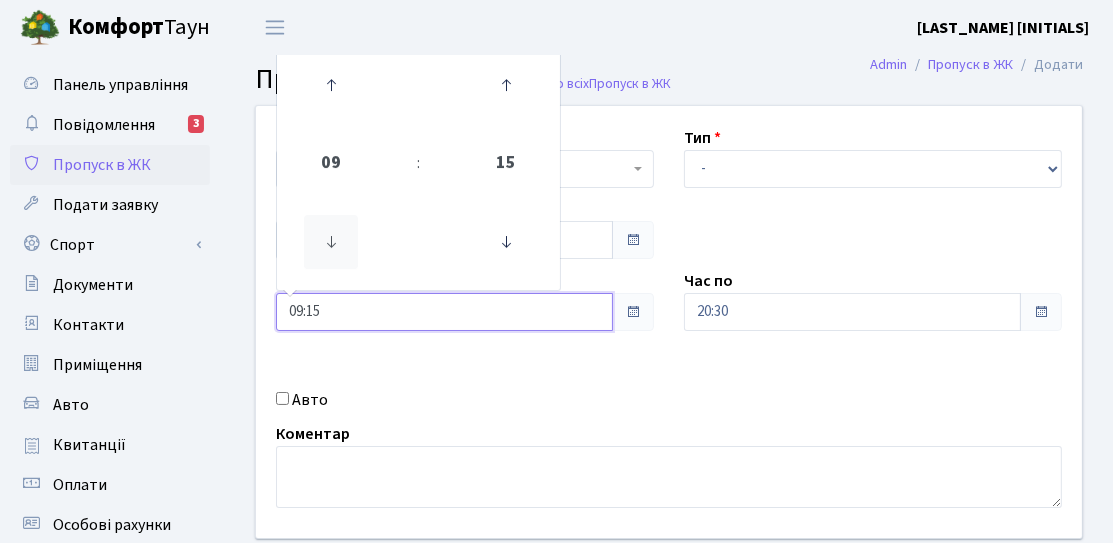 click at bounding box center [331, 242] 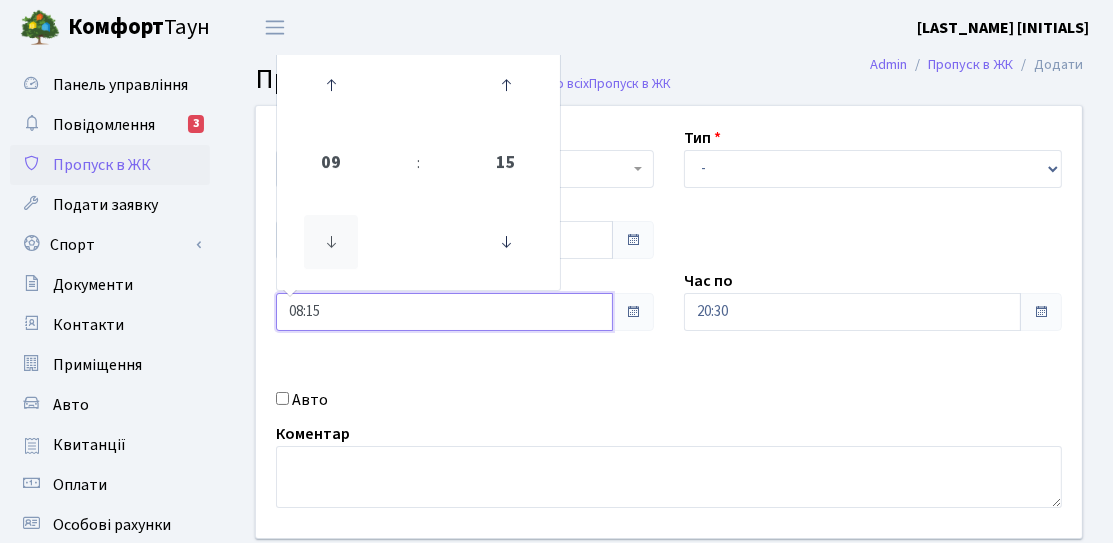 click at bounding box center (331, 242) 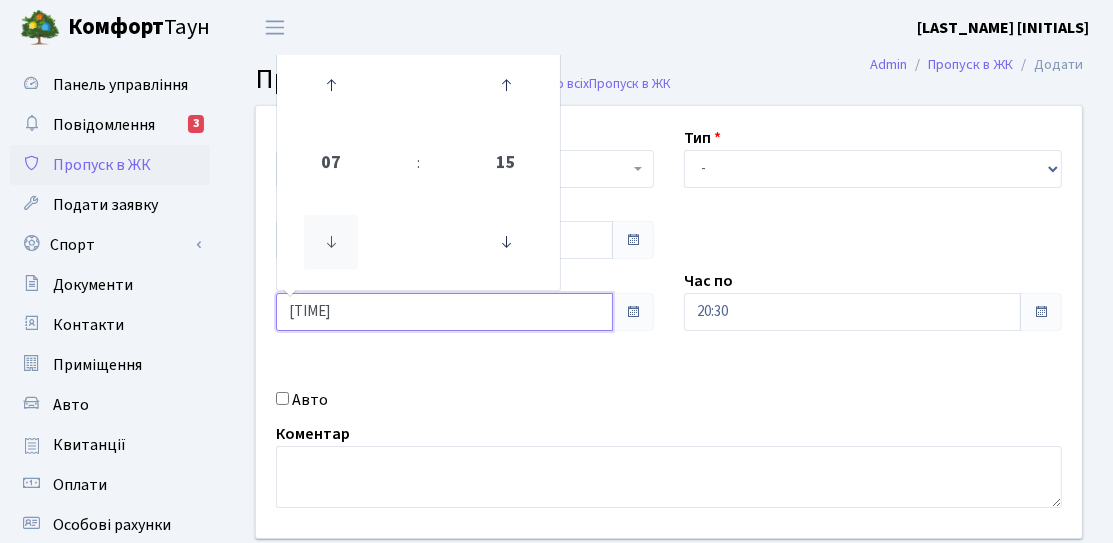 click at bounding box center [331, 242] 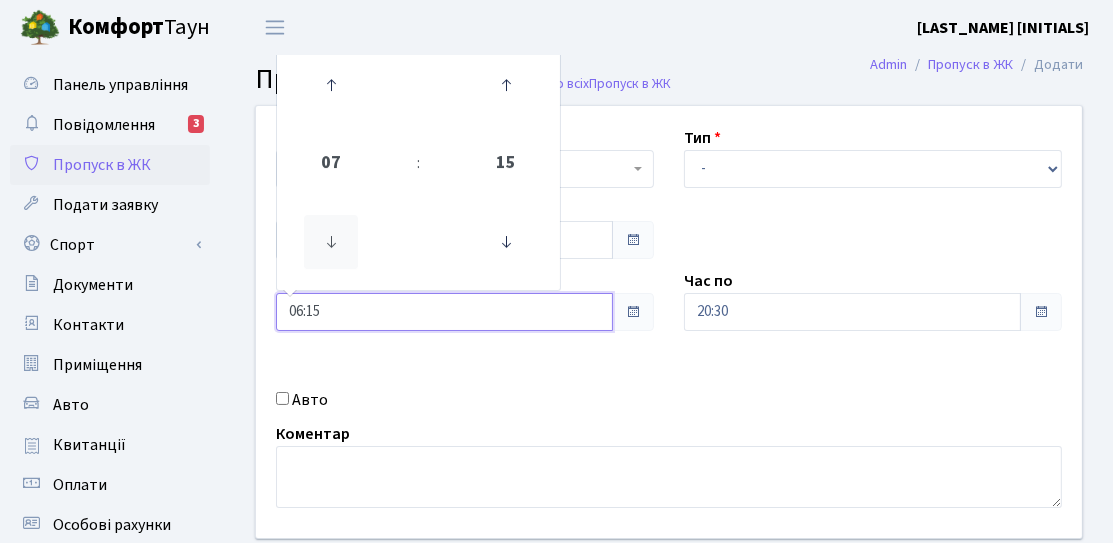 click at bounding box center (331, 242) 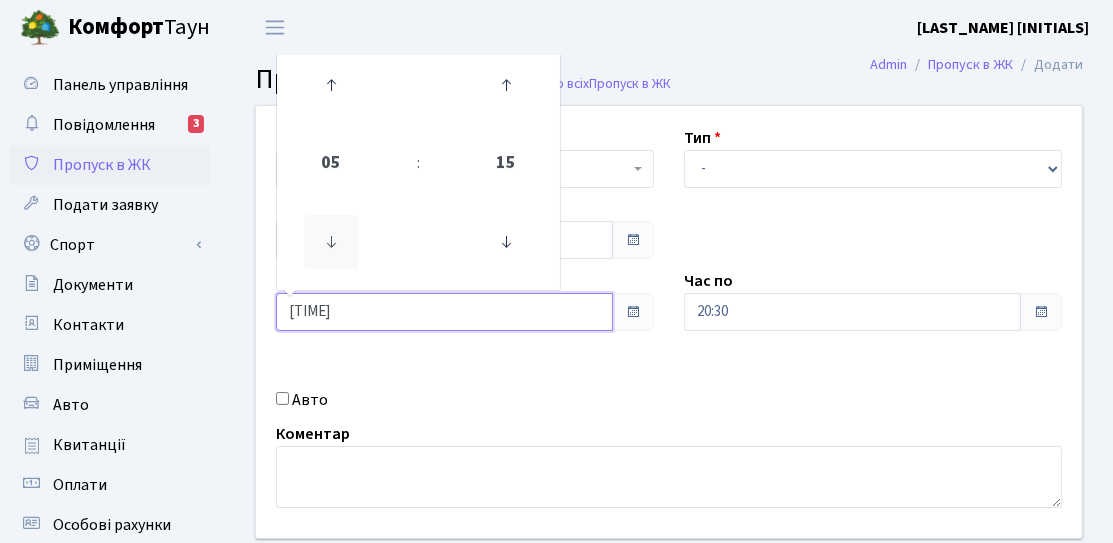 click at bounding box center [331, 242] 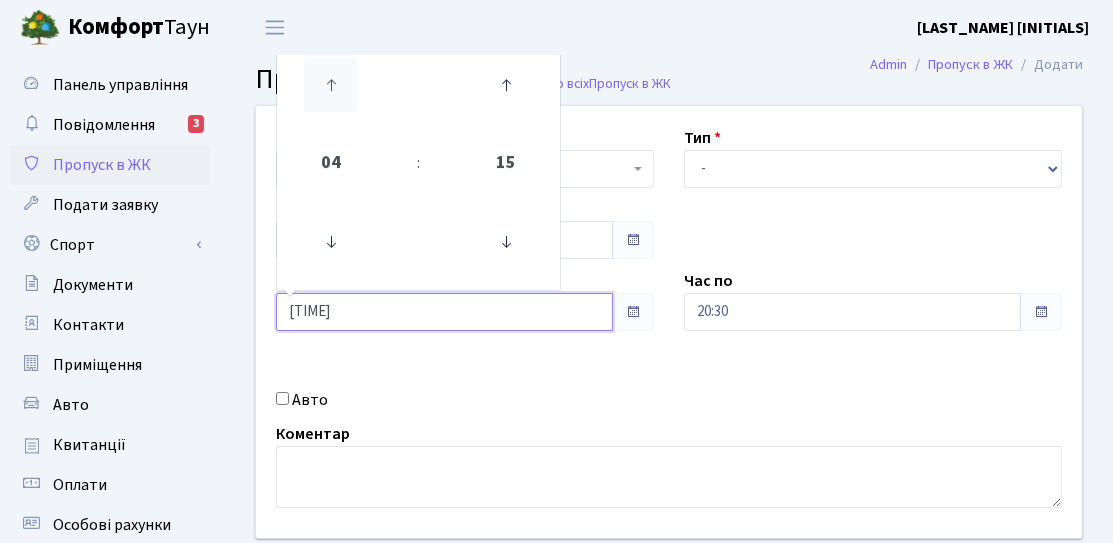click at bounding box center (331, 85) 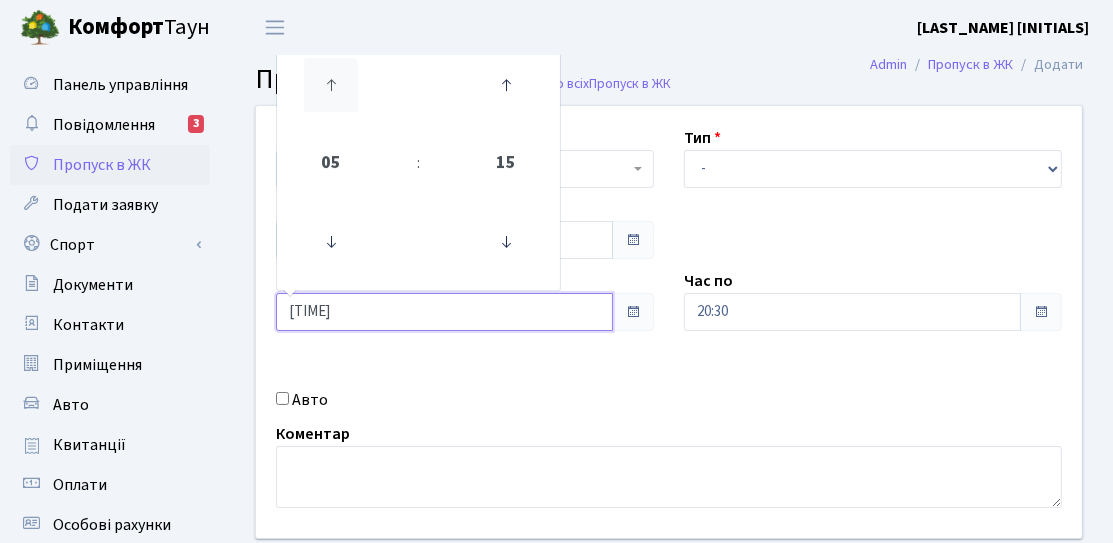 click at bounding box center [331, 85] 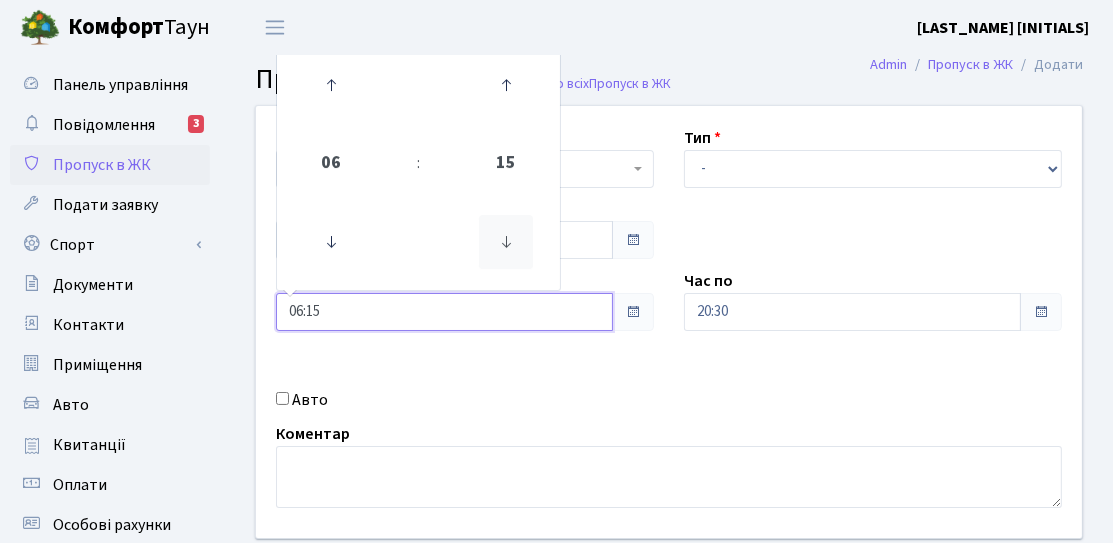 click at bounding box center (331, 242) 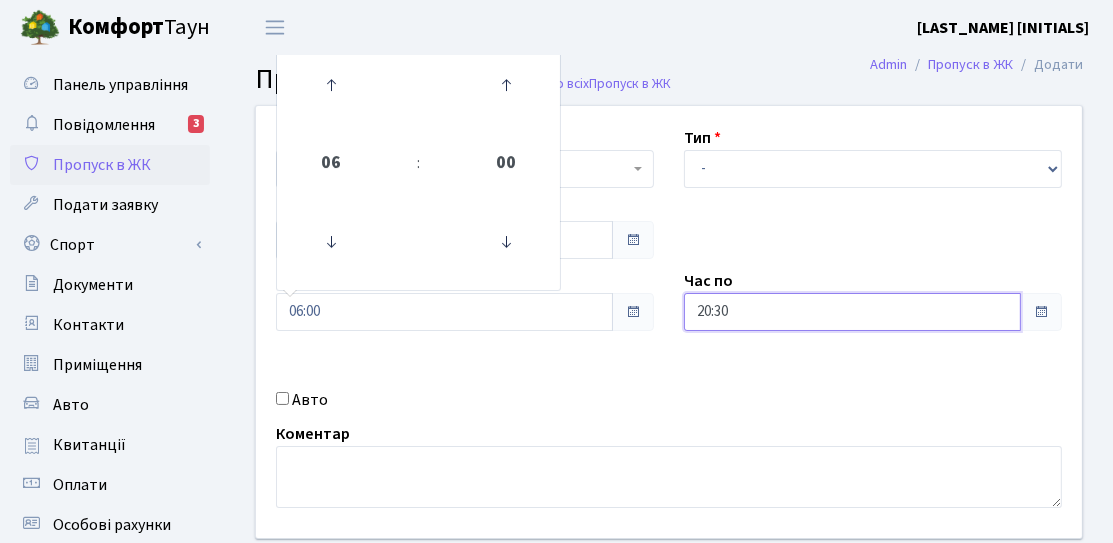 click on "20:30" at bounding box center (444, 240) 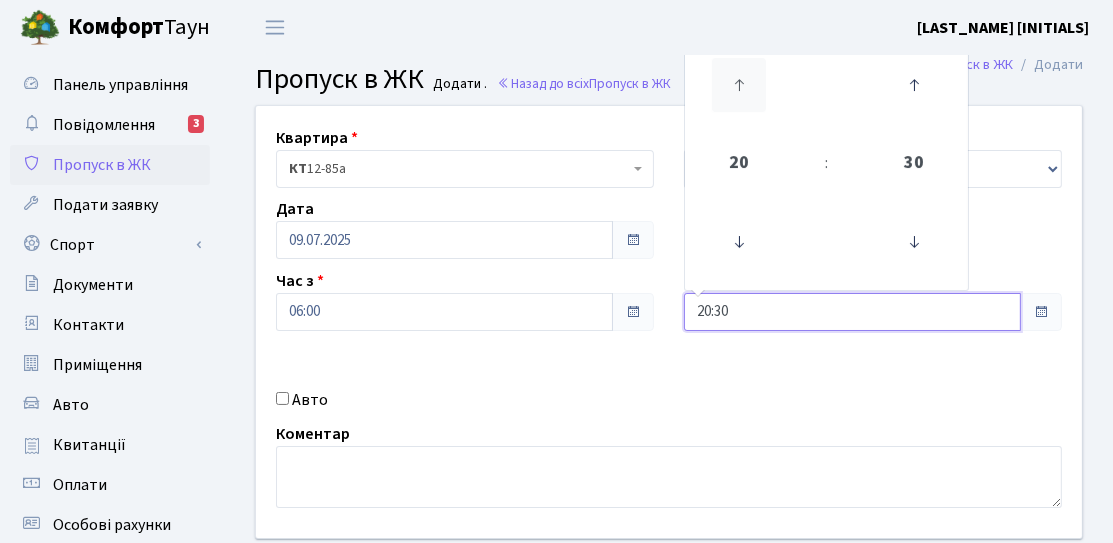 click at bounding box center [739, 85] 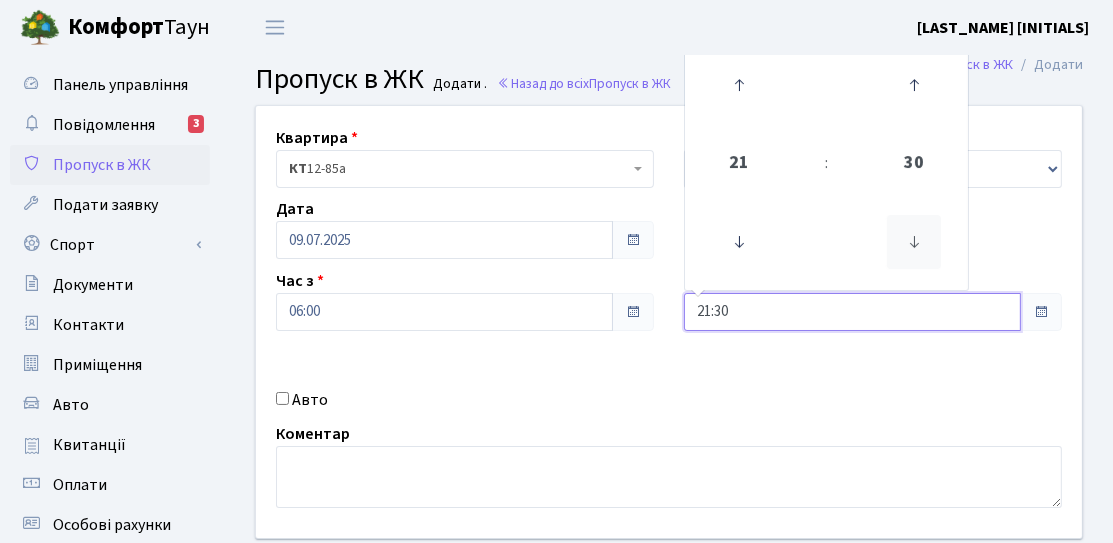 click at bounding box center [739, 242] 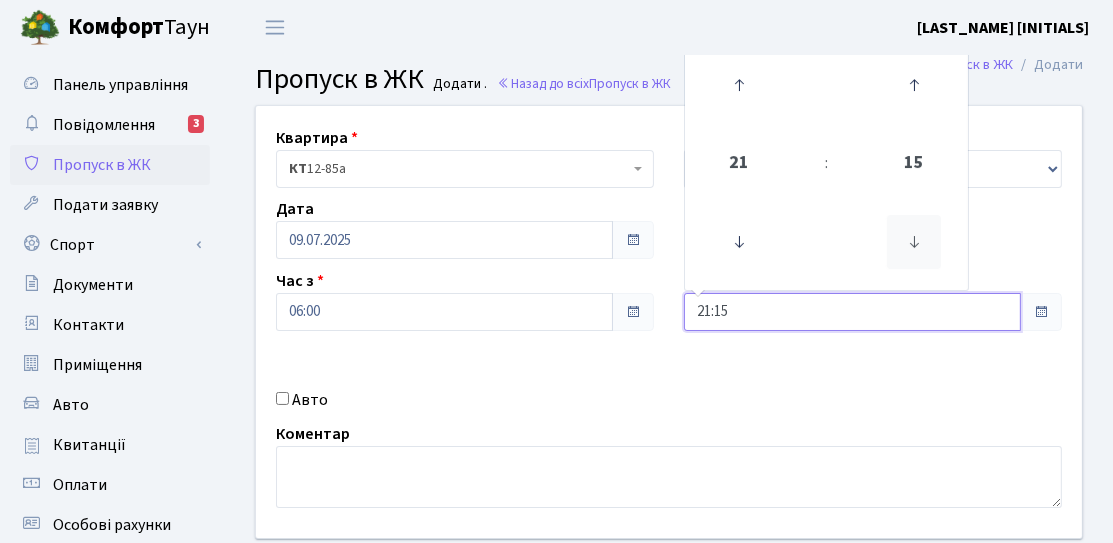 click at bounding box center [739, 242] 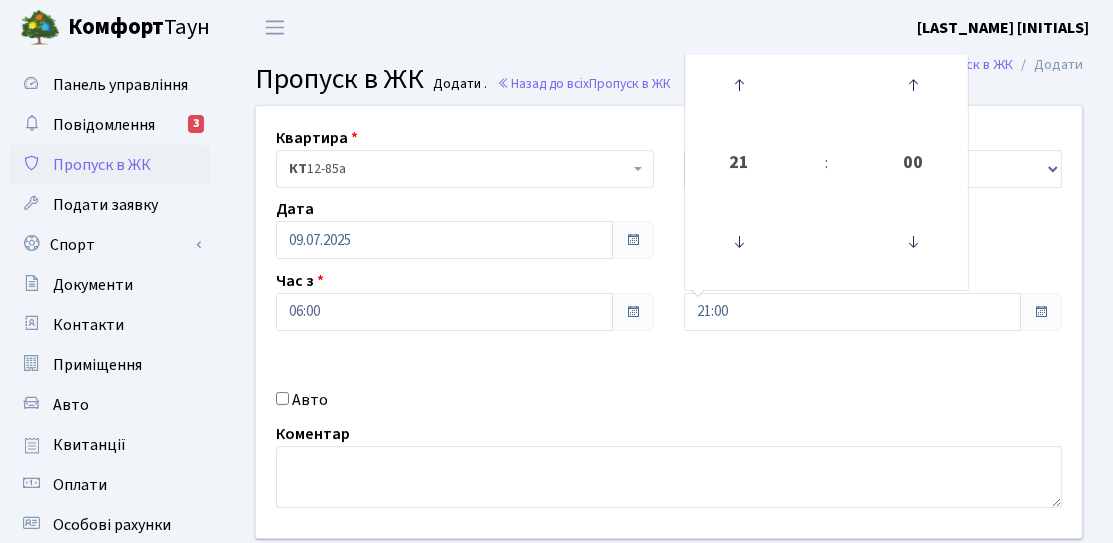 click on "Квартира
<b>КТ</b>&nbsp;&nbsp;&nbsp;&nbsp;[ADDRESS_PART]
КТ     [ADDRESS_PART]
Тип
-
Доставка
Таксі
Гості
Сервіс
Дата
[DATE]
Час з
[TIME]
Час по
[TIME]" at bounding box center (669, 322) 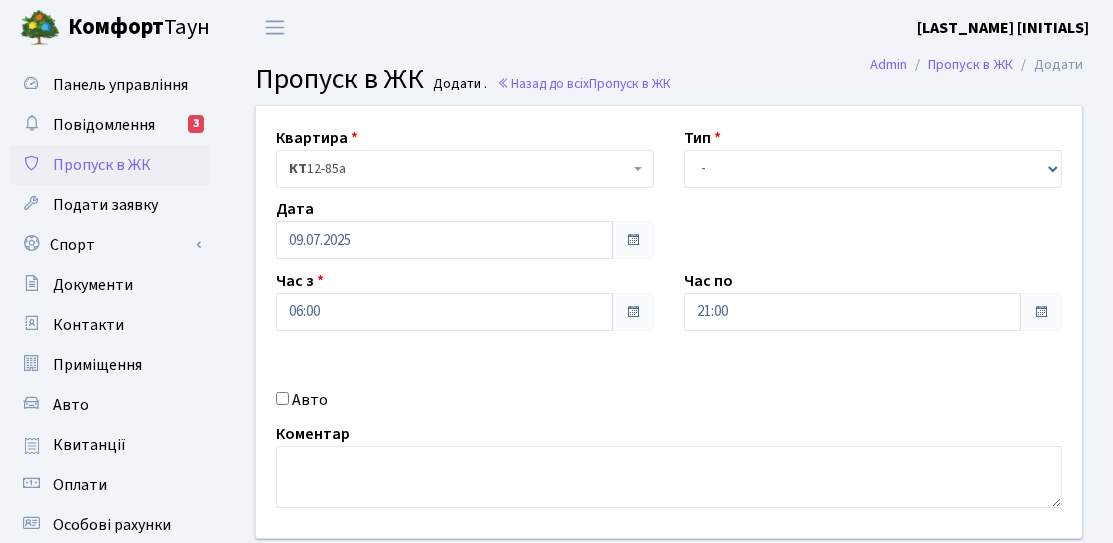 click on "Квартира
<b>КТ</b>&nbsp;&nbsp;&nbsp;&nbsp;[ADDRESS_PART]
КТ     [ADDRESS_PART]
Тип
-
Доставка
Таксі
Гості
Сервіс
Дата
[DATE]
Час з
[TIME]
Час по
[TIME]" at bounding box center (669, 322) 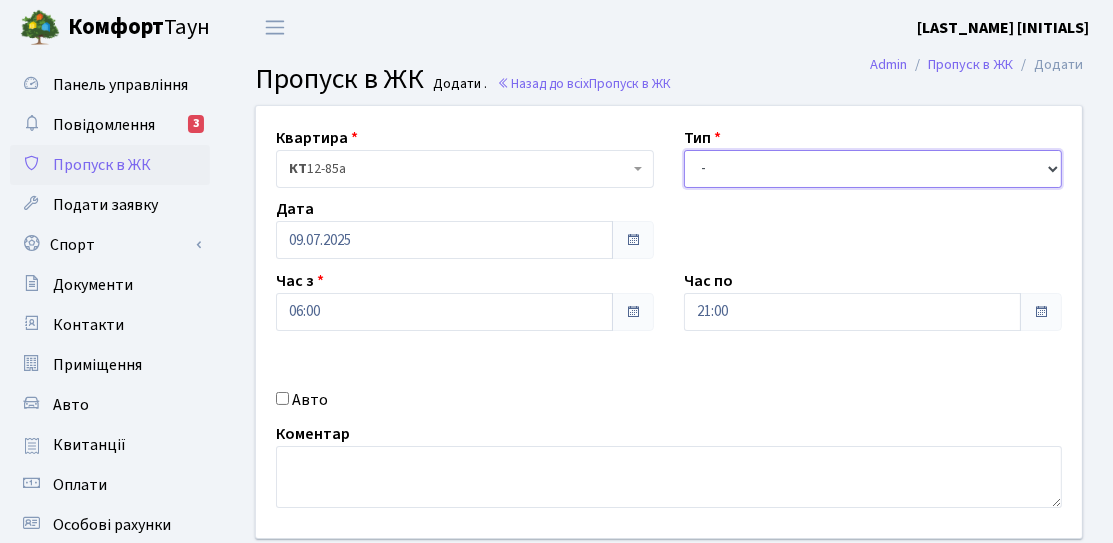 click on "-
Доставка
Таксі
Гості
Сервіс" at bounding box center (873, 169) 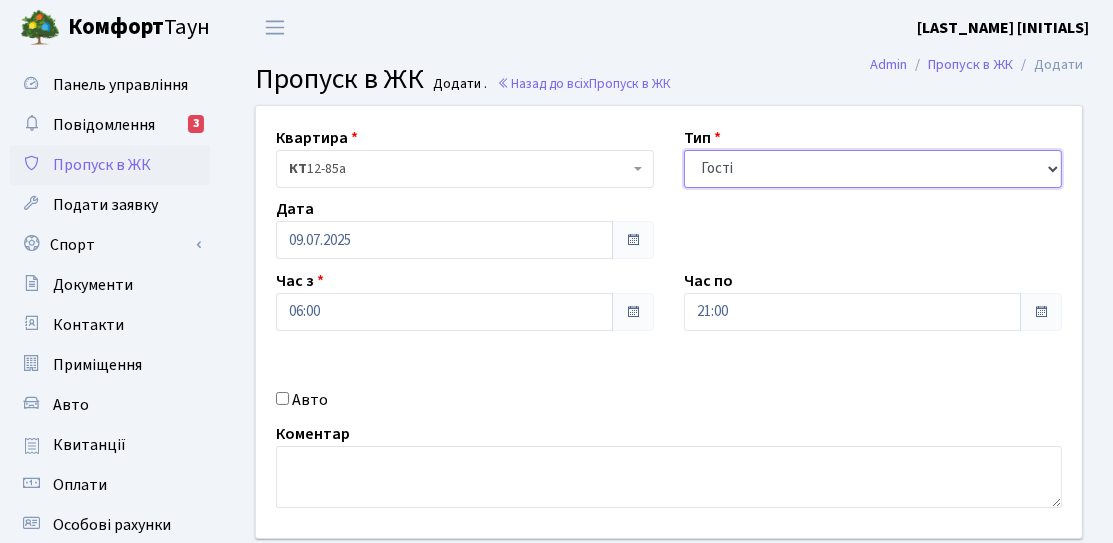 click on "-
Доставка
Таксі
Гості
Сервіс" at bounding box center (873, 169) 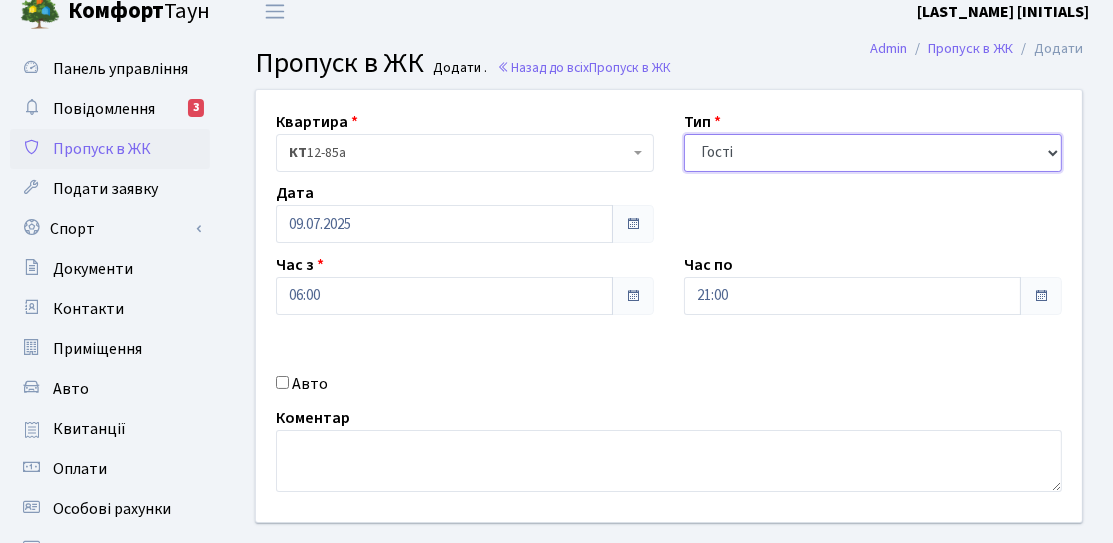 scroll, scrollTop: 100, scrollLeft: 0, axis: vertical 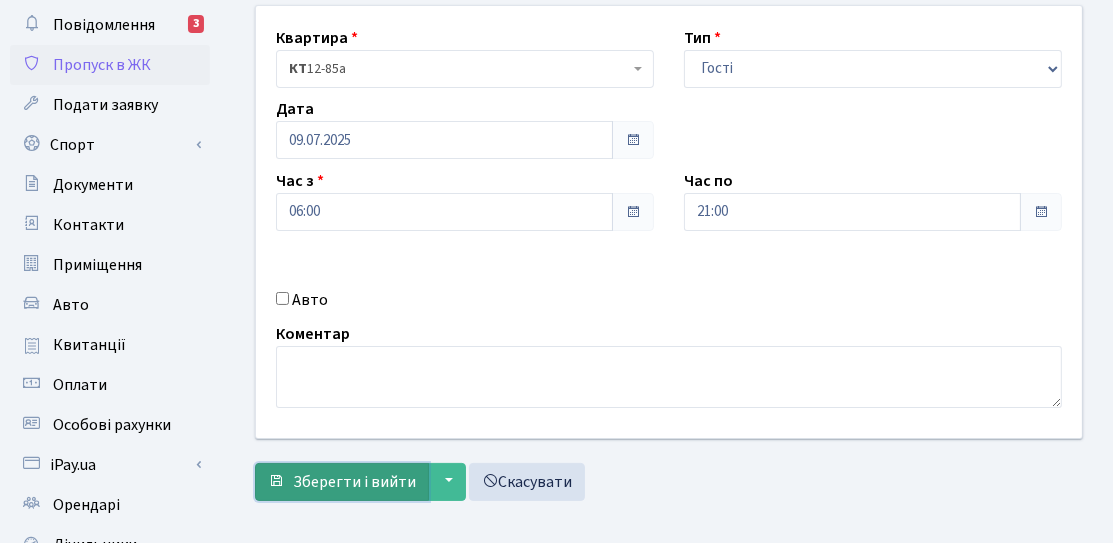 click on "Зберегти і вийти" at bounding box center [354, 482] 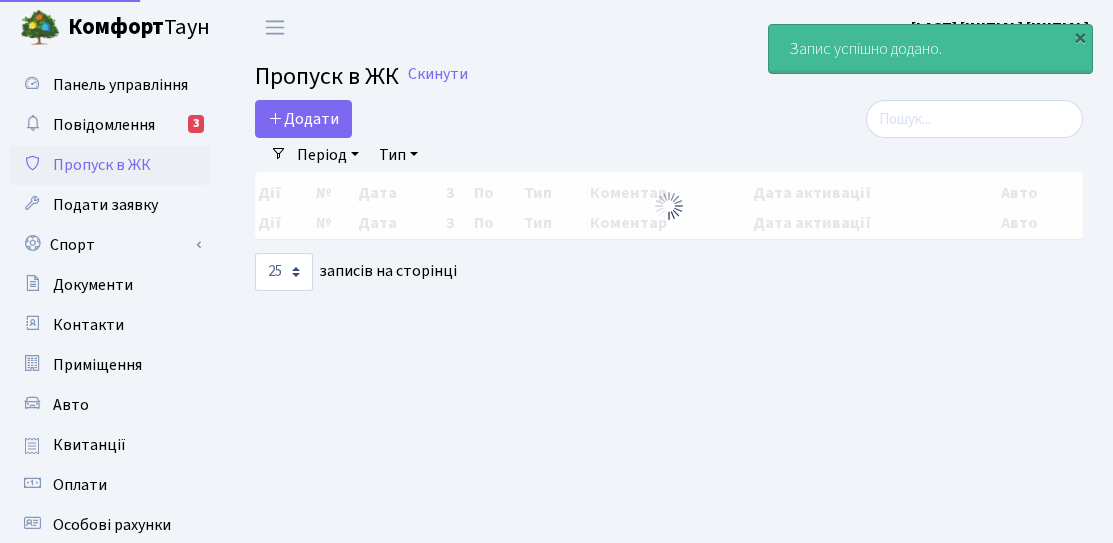 click on "Admin
Пропуск в ЖК
Список
Пропуск в ЖК
Скинути
Додати
Фільтри
Період
08.07.2025 - 08.07.2025
Тип
-
Доставка
Таксі
Гості
Сервіс" at bounding box center [669, 452] 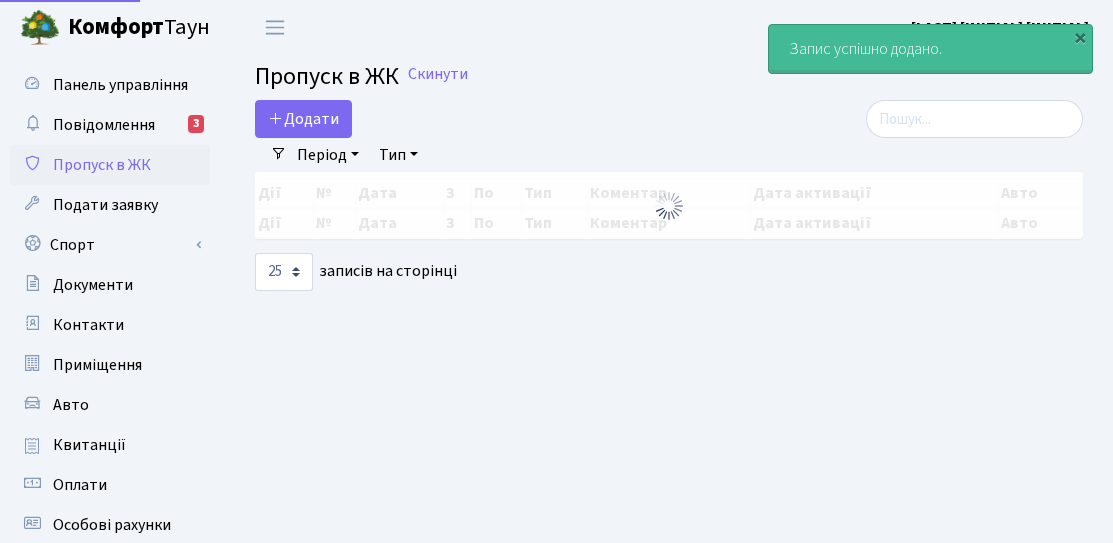 scroll, scrollTop: 0, scrollLeft: 0, axis: both 